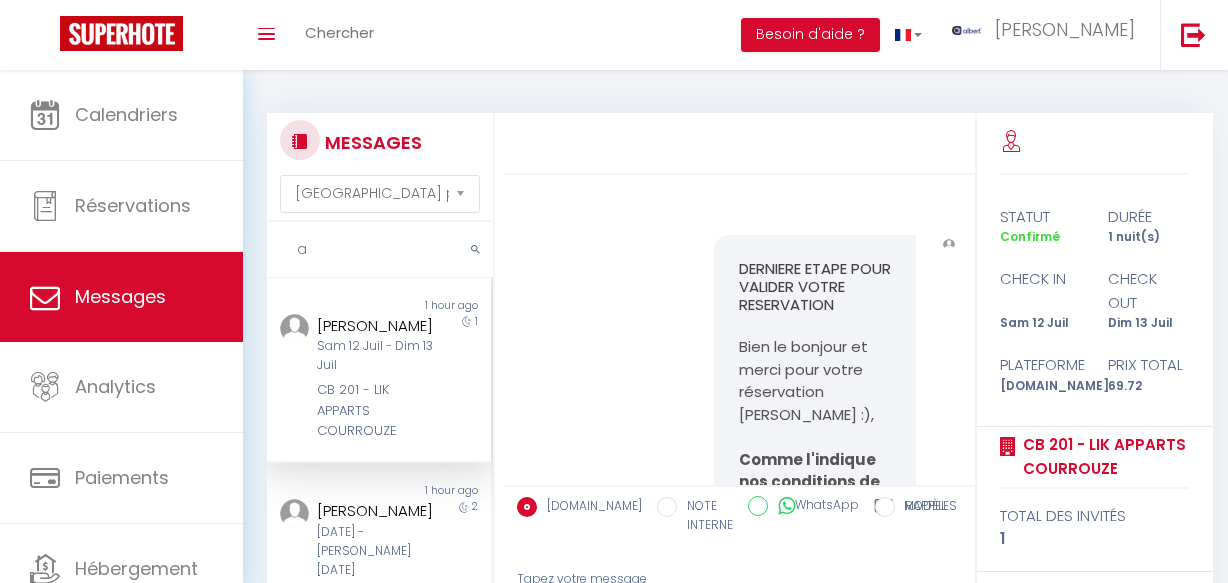 select on "message" 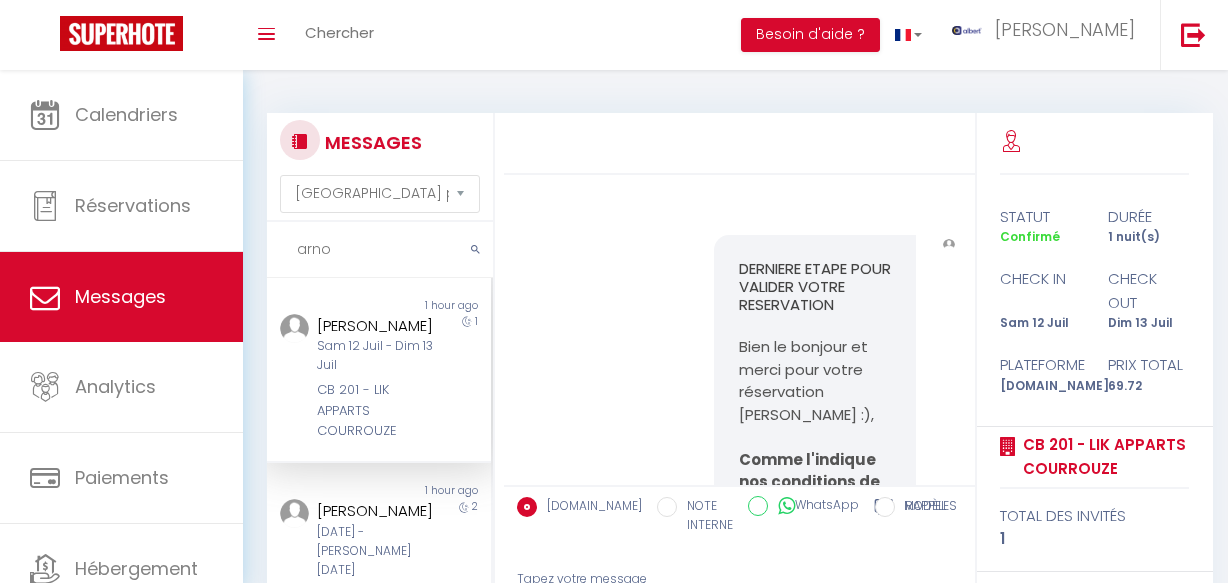 scroll, scrollTop: 0, scrollLeft: 0, axis: both 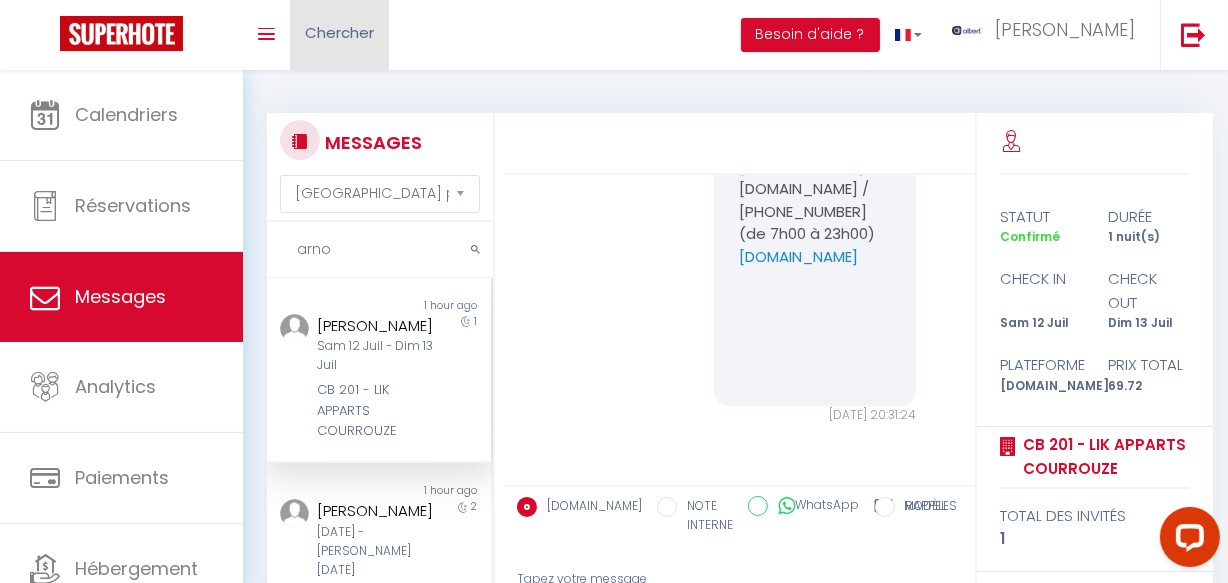 type on "arno" 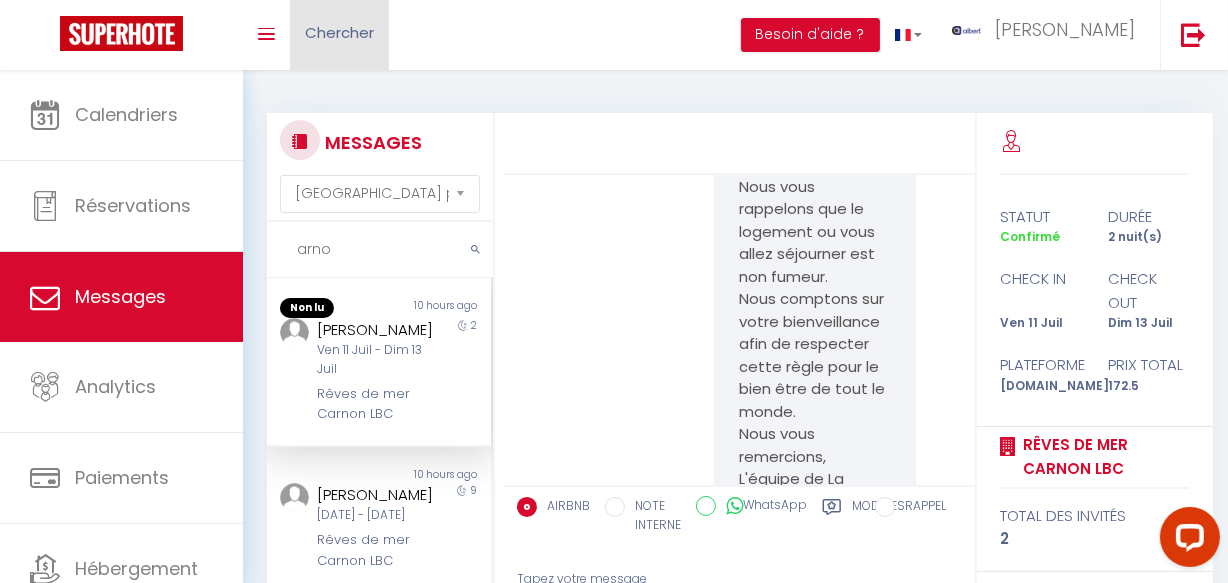 scroll, scrollTop: 7068, scrollLeft: 0, axis: vertical 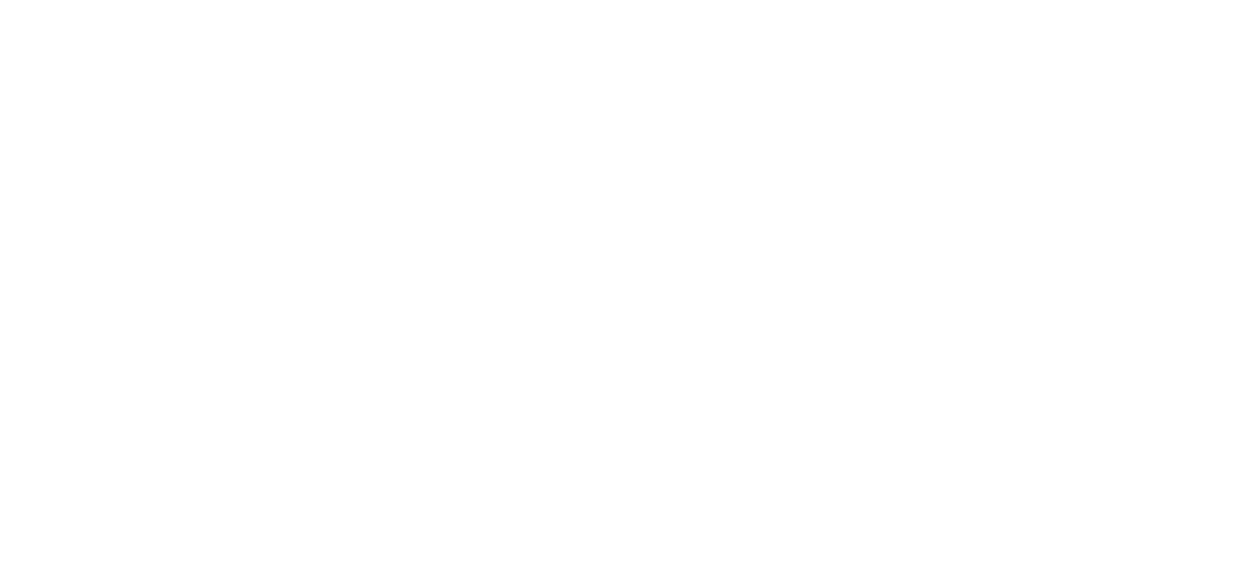 select on "message" 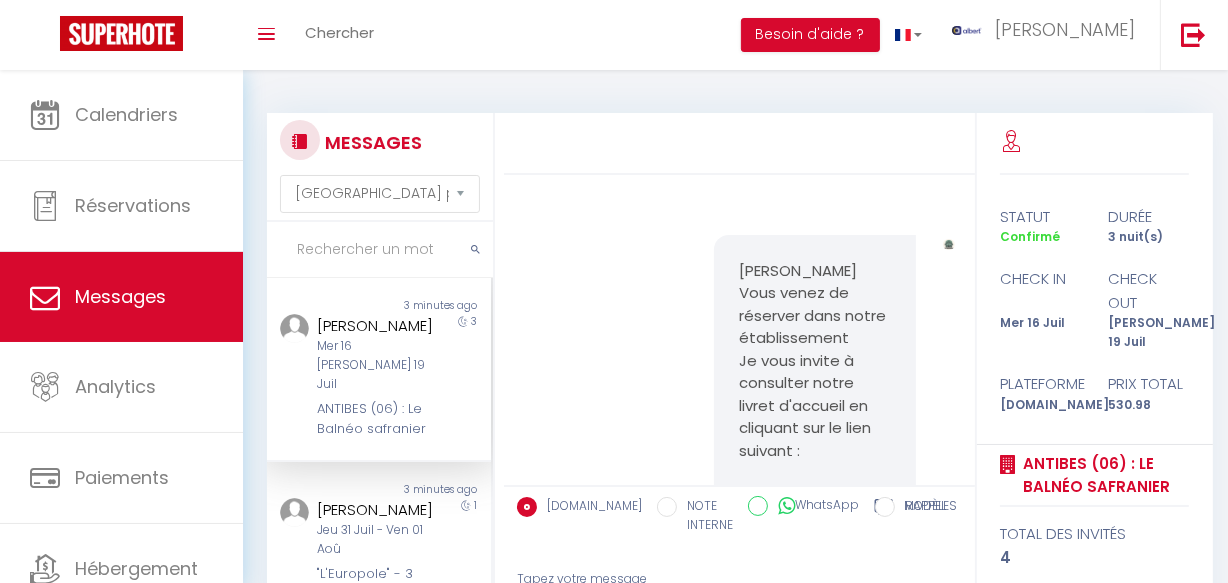 scroll, scrollTop: 2462, scrollLeft: 0, axis: vertical 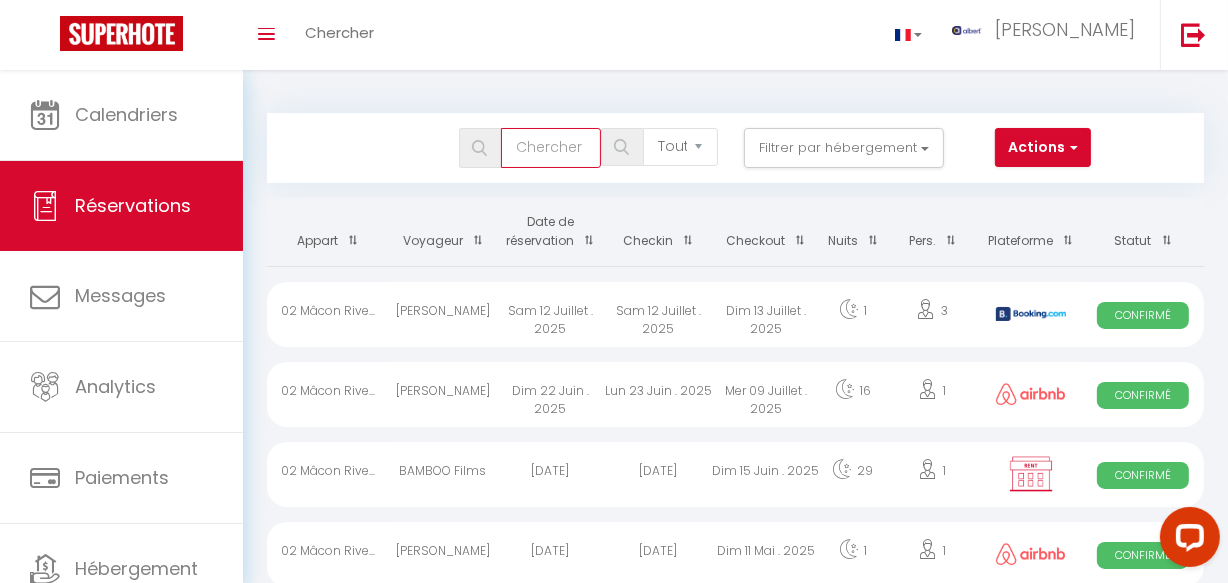 click at bounding box center [551, 148] 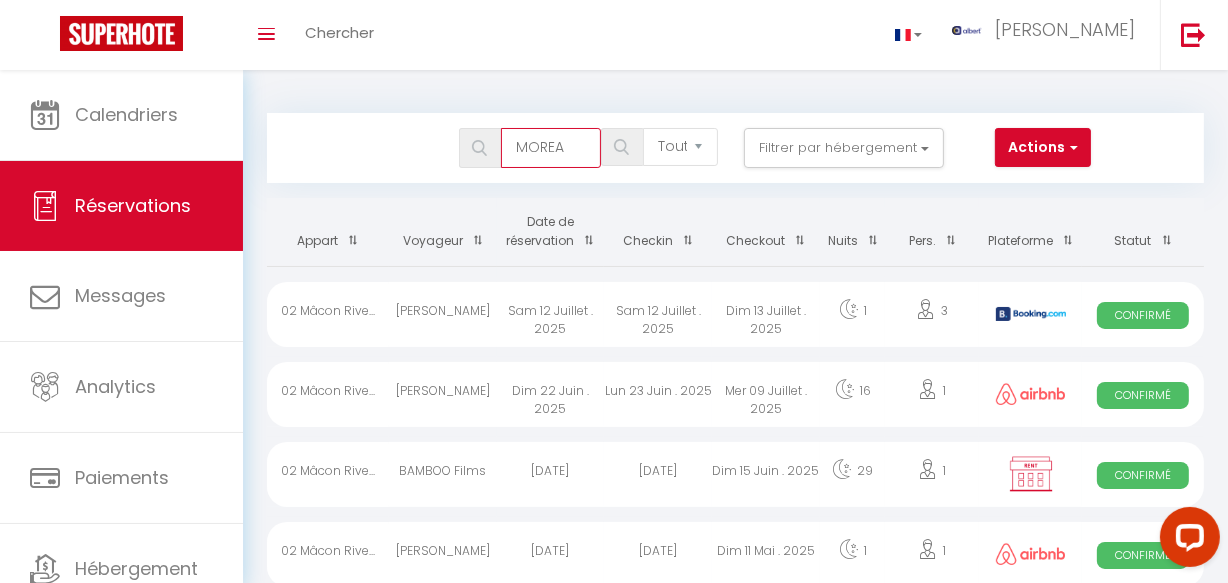 type on "MOREAU" 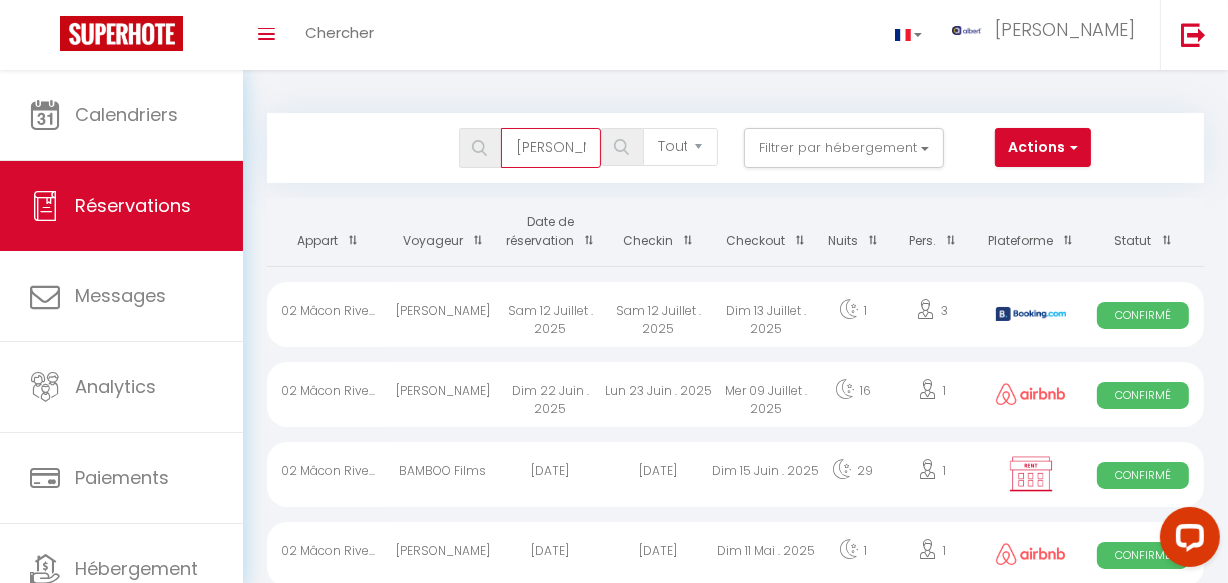 checkbox on "false" 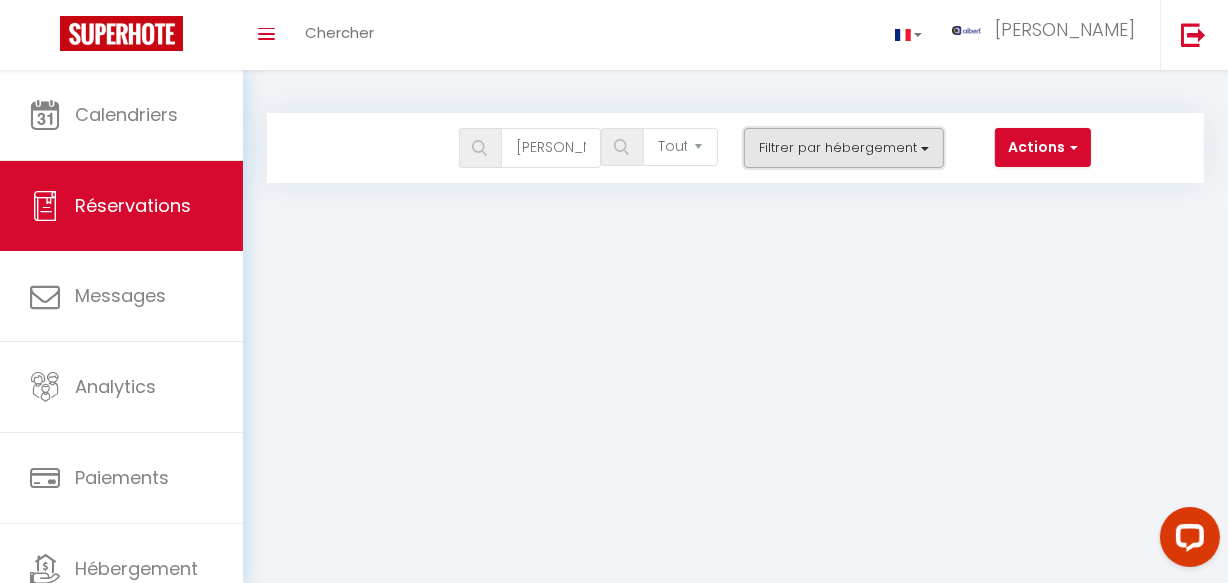 click on "Filtrer par hébergement" at bounding box center [844, 148] 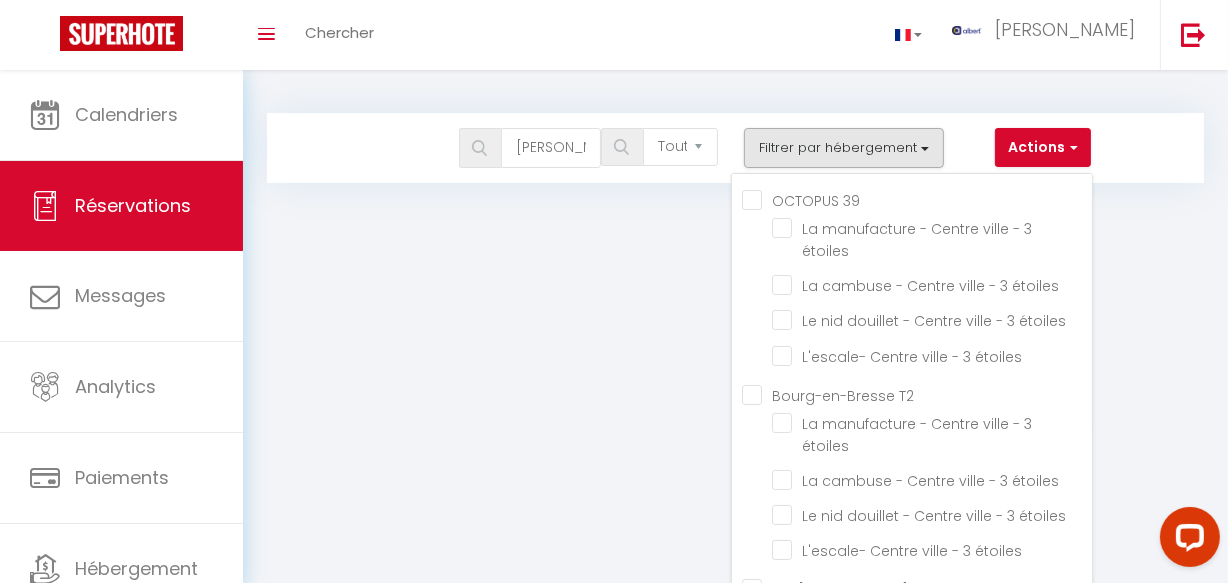scroll, scrollTop: 9836, scrollLeft: 0, axis: vertical 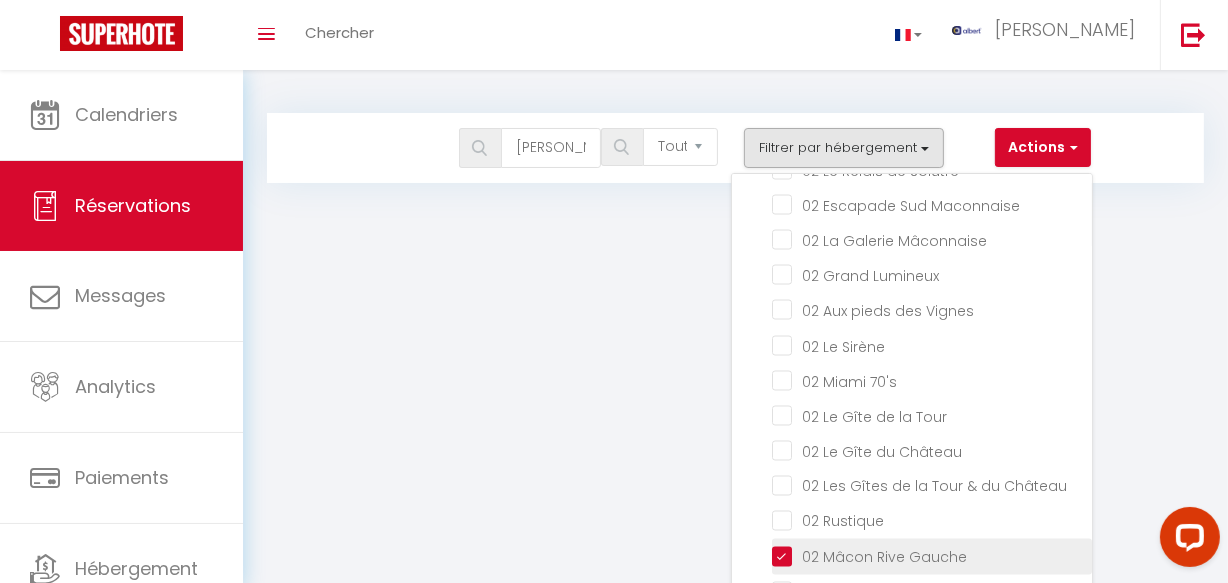 click on "02 Mâcon Rive Gauche" at bounding box center (932, 555) 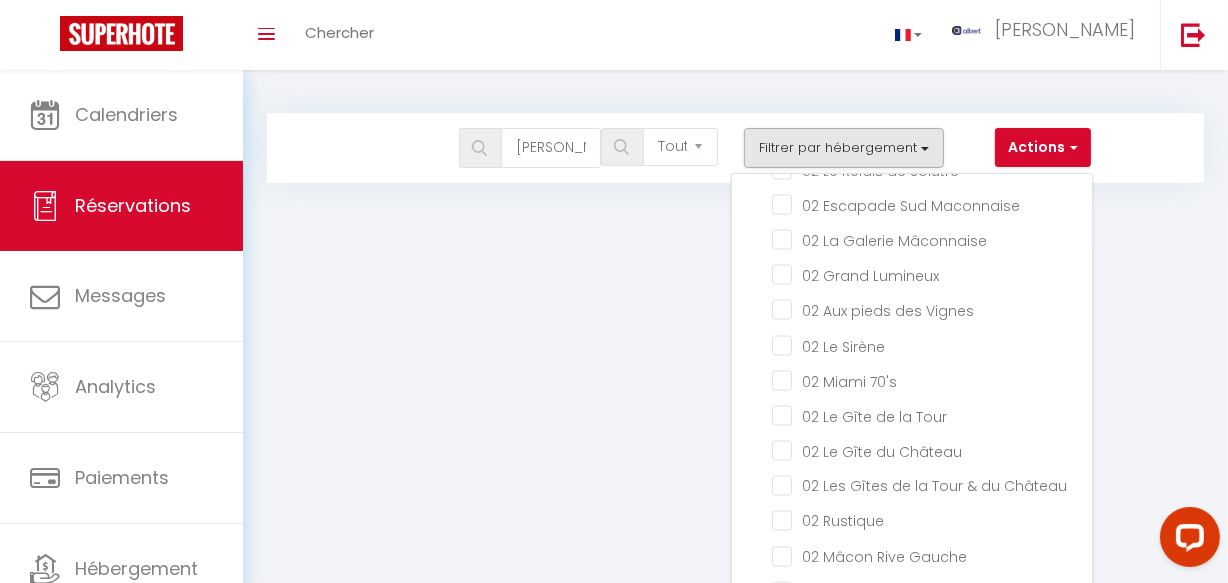 click on "Coaching SuperHote ce soir à 18h00, pour participer:  https://us02web.zoom.us/j/4667554618?pwd=QUhUTnBqenhNTG1HazhBOFJXWjRYUT09   ×     Toggle navigation       Toggle Search     Toggle menubar     Chercher   BUTTON                 albert   Paramètres            Résultat de la recherche   Aucun résultat     Calendriers     Réservations     Messages     Analytics      Paiements     Hébergement     Notifications                 Résultat de la recherche   Id   Appart   Voyageur    Checkin   Checkout   Nuits   Pers.   Plateforme   Statut     Résultat de la recherche   Aucun résultat         Bookings     MOREAU     Tous les statuts   Annulé   Confirmé   Non Confirmé   Tout sauf annulé   No Show   Request
Filtrer par hébergement
OCTOPUS 39
La manufacture - Centre ville - 3 étoiles
La cambuse - Centre ville - 3 étoiles" at bounding box center (614, 361) 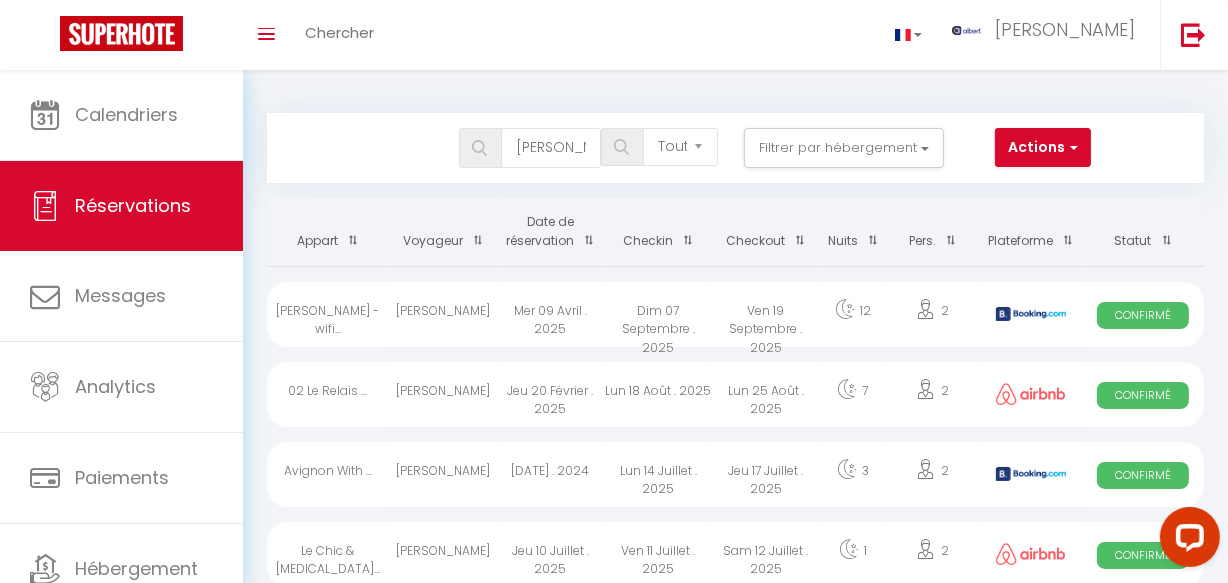 click on "Lun 14 Juillet . 2025" at bounding box center [658, 474] 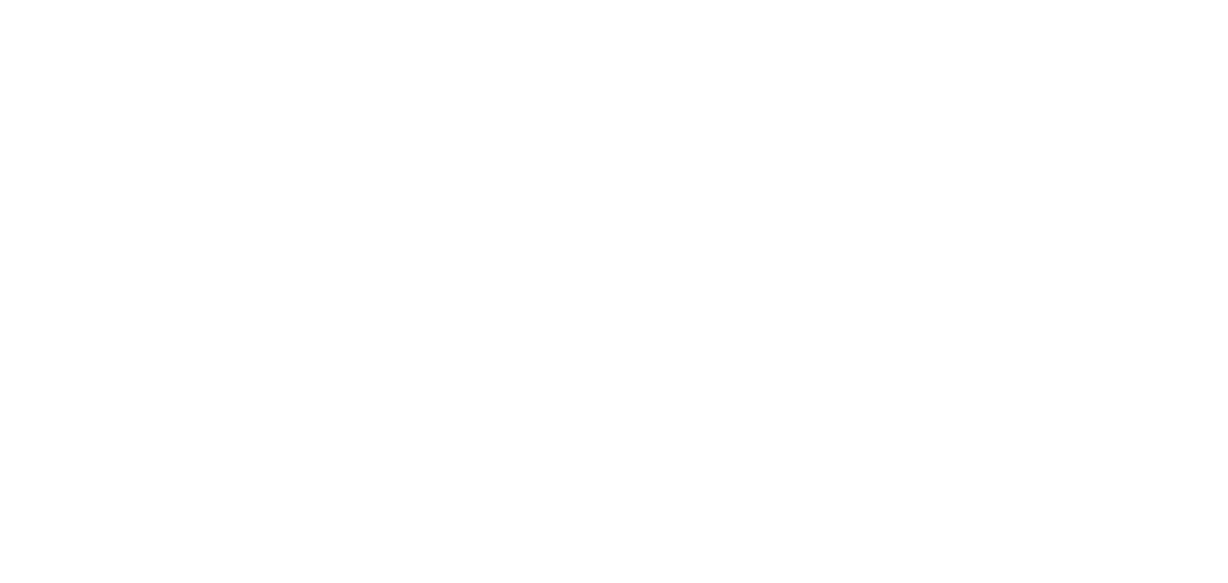 scroll, scrollTop: 0, scrollLeft: 0, axis: both 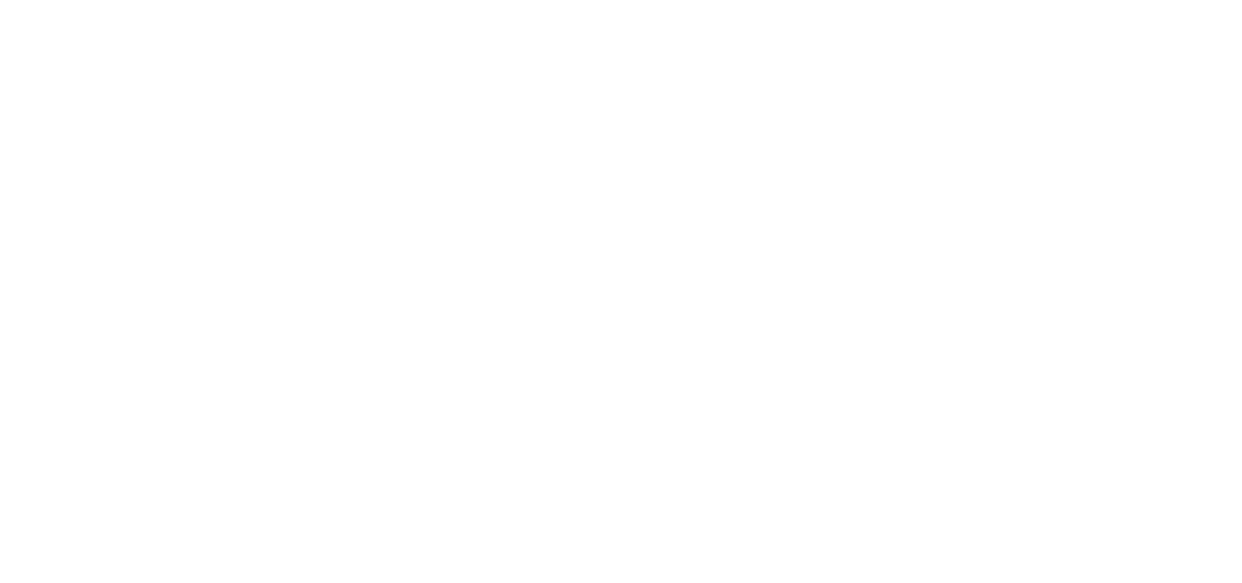 select on "message" 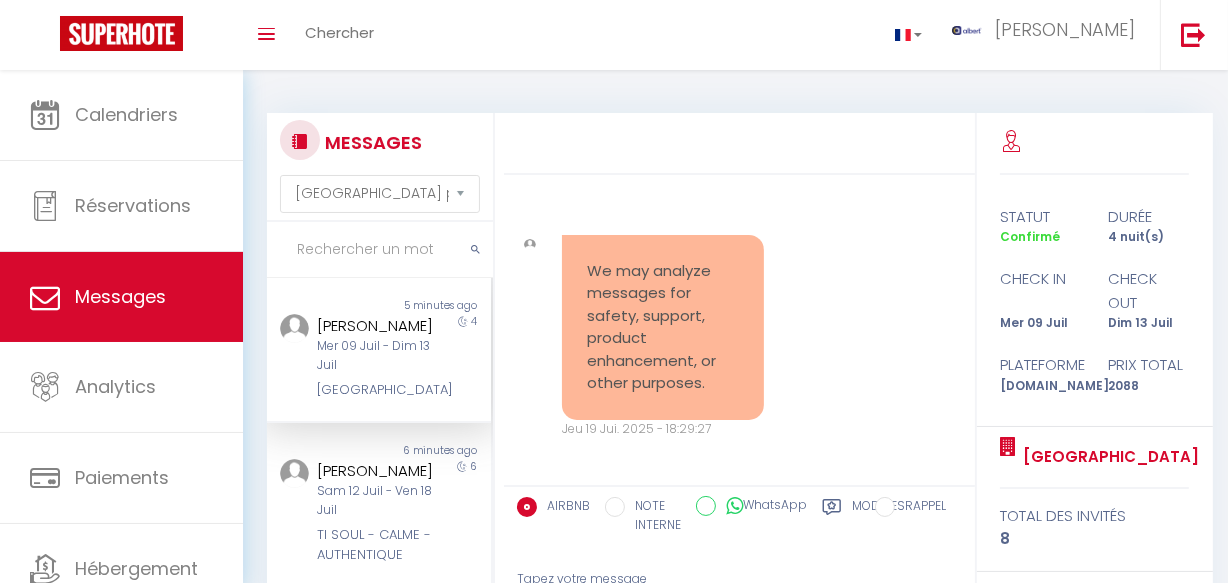 scroll, scrollTop: 15336, scrollLeft: 0, axis: vertical 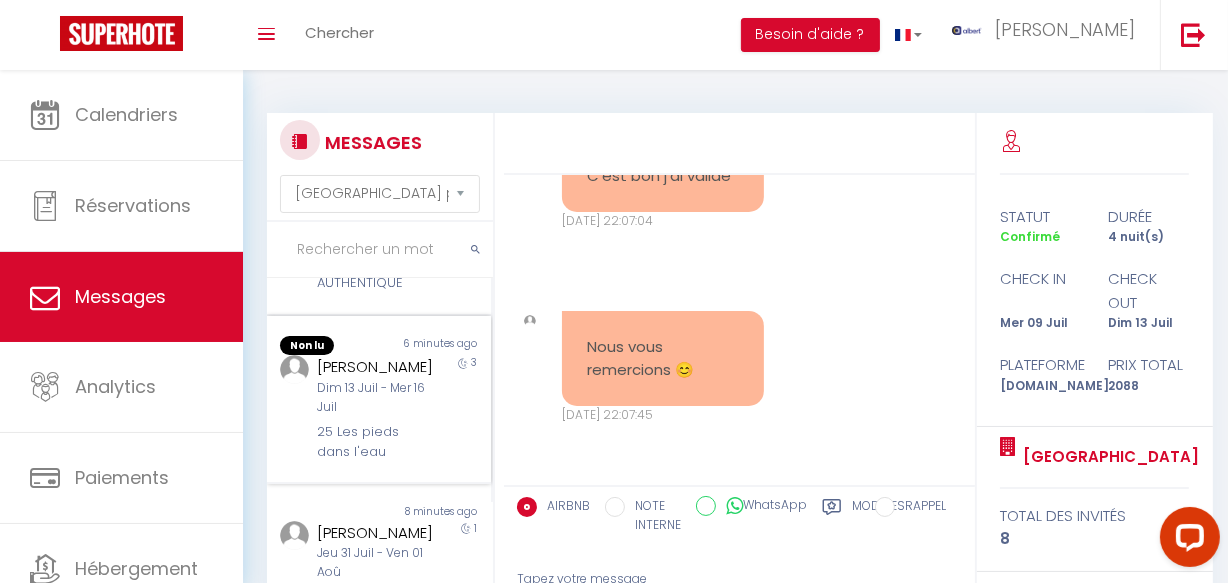 click on "25 Les pieds dans l'eau" at bounding box center (375, 442) 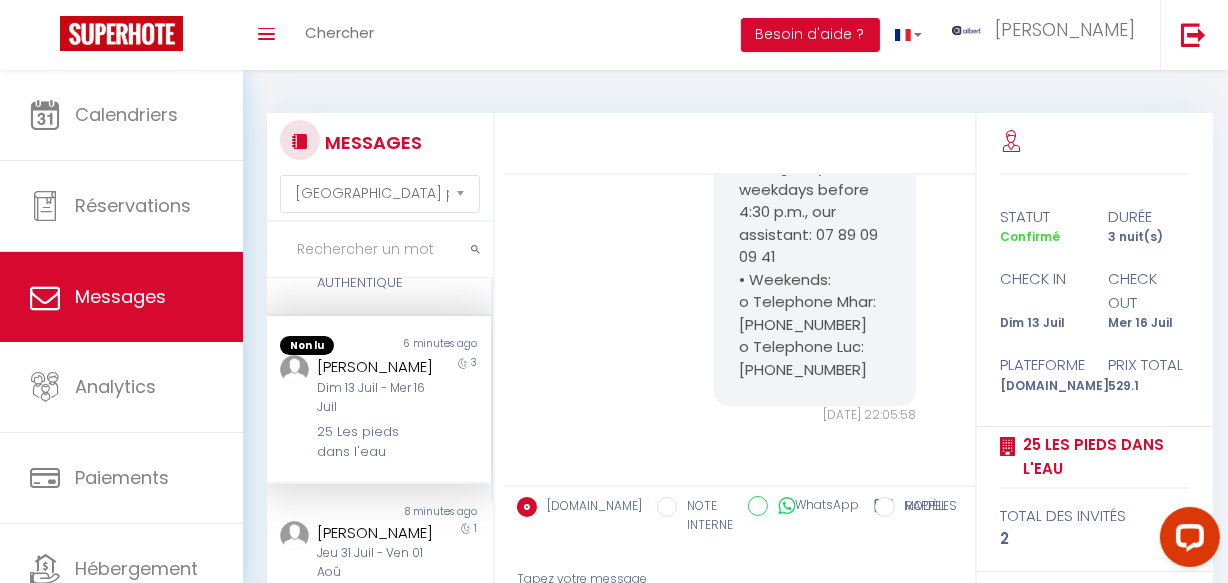 scroll, scrollTop: 15725, scrollLeft: 0, axis: vertical 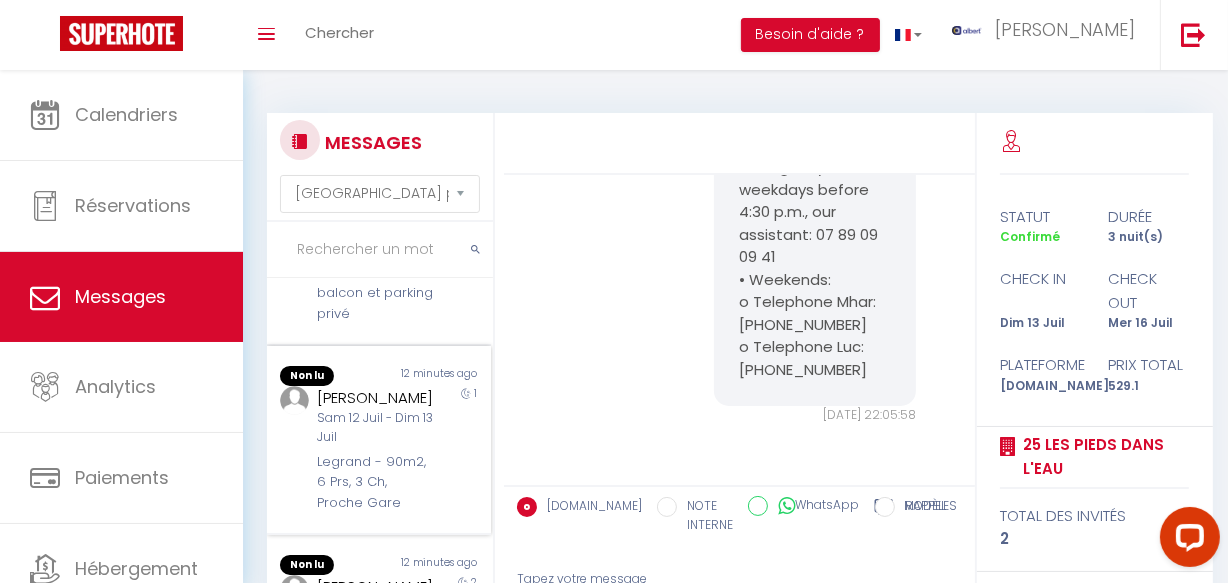 click on "[PERSON_NAME]" at bounding box center [375, 398] 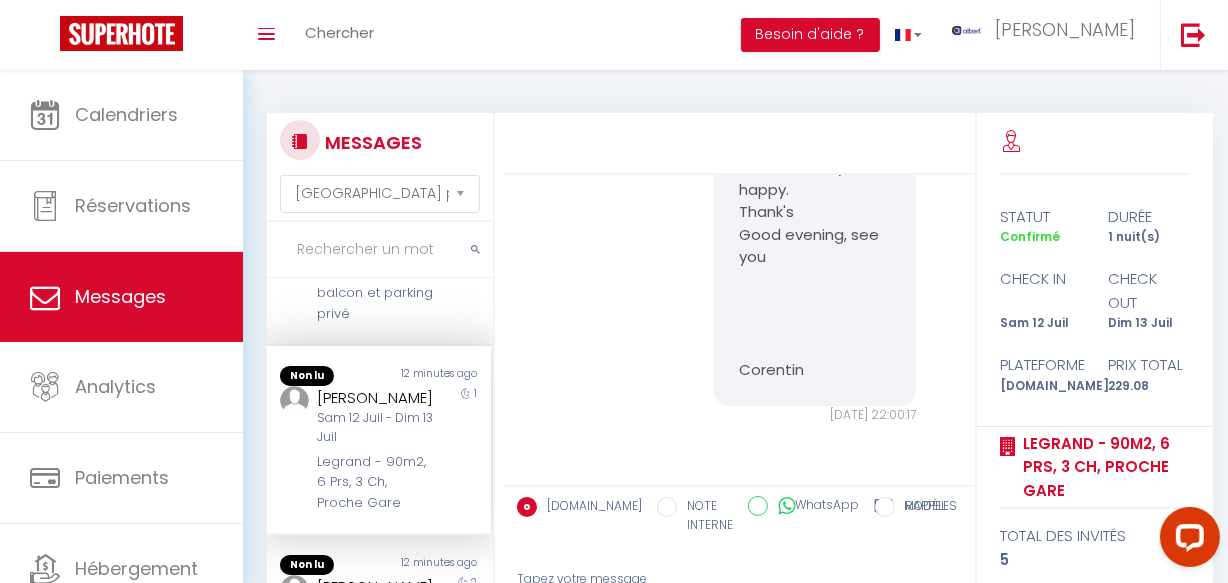 scroll, scrollTop: 13783, scrollLeft: 0, axis: vertical 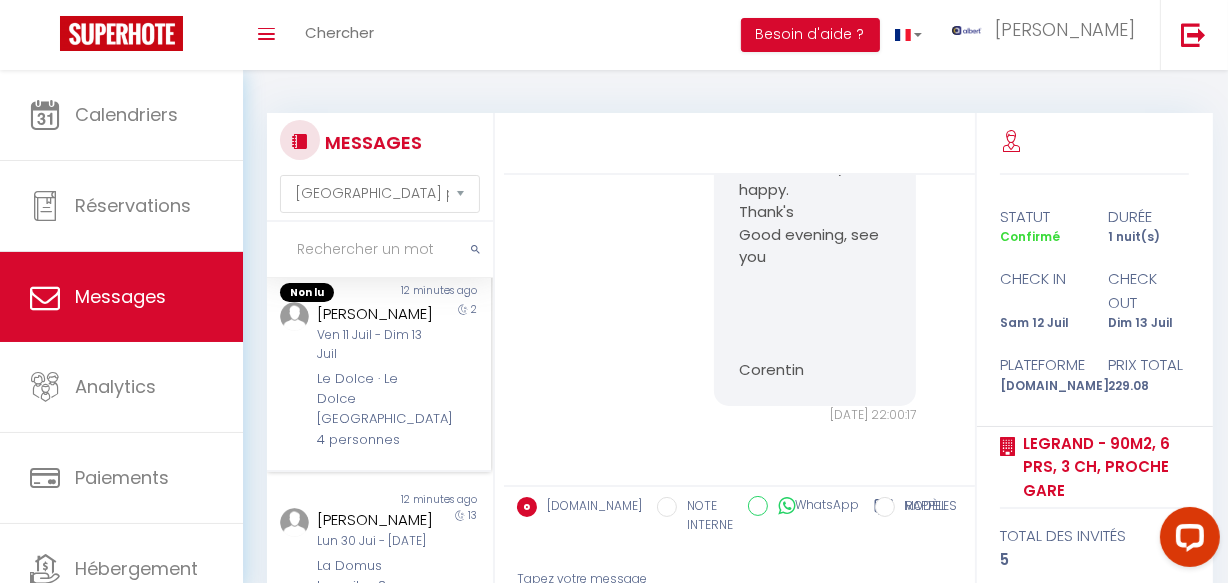 click on "Le Dolce · Le Dolce 65m2 [GEOGRAPHIC_DATA] 4 personnes" at bounding box center [375, 410] 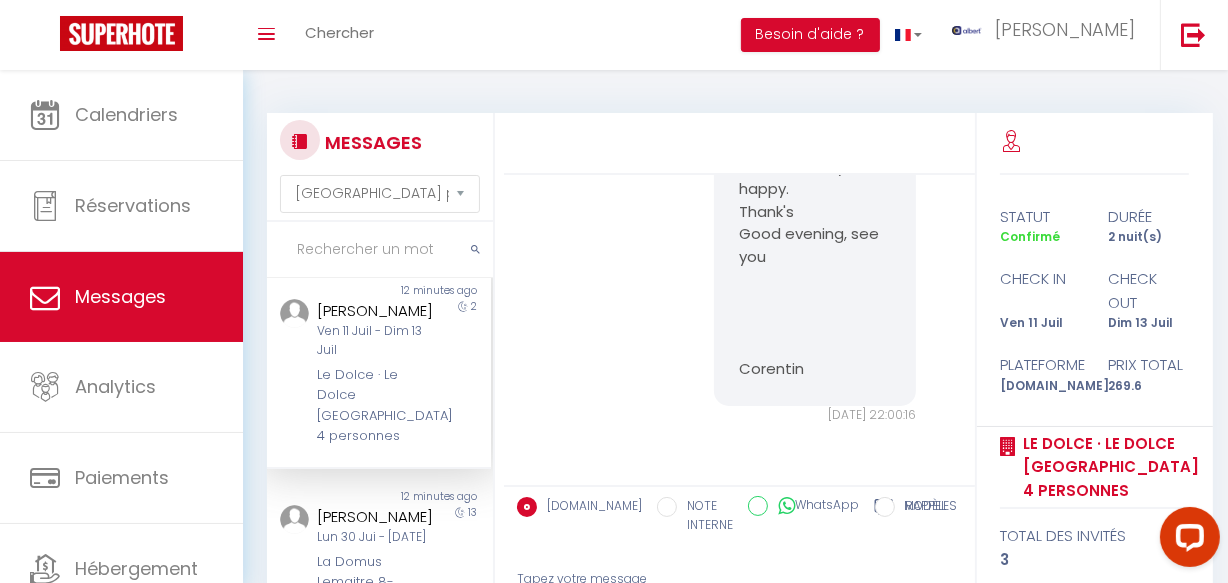 scroll, scrollTop: 1525, scrollLeft: 0, axis: vertical 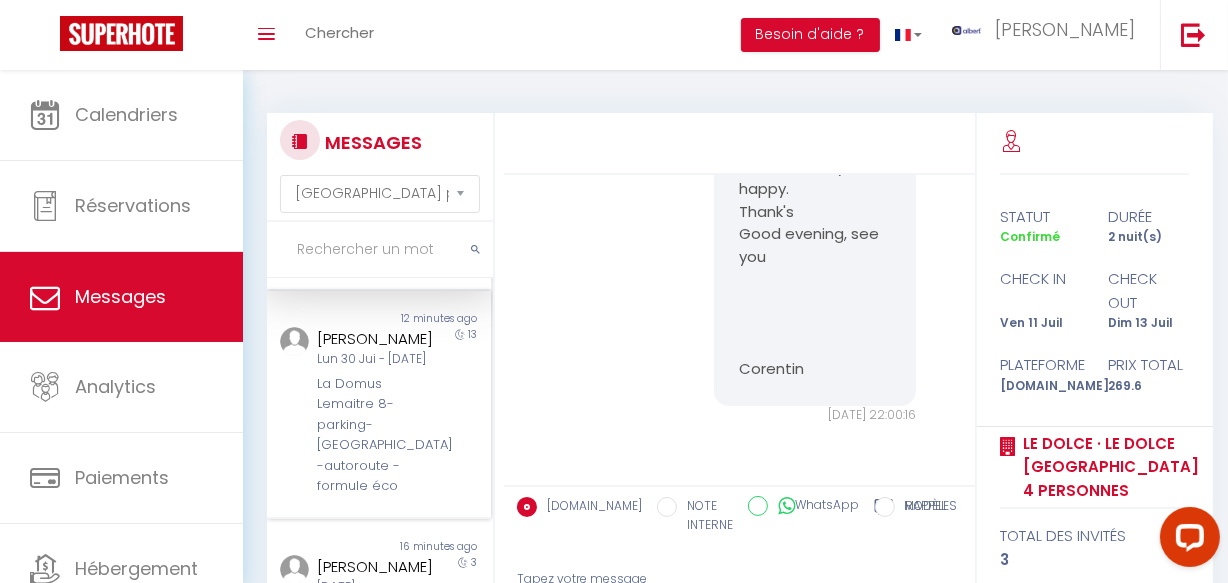 click on "La Domus Lemaitre 8- parking- [GEOGRAPHIC_DATA] -autoroute - formule éco" at bounding box center (375, 435) 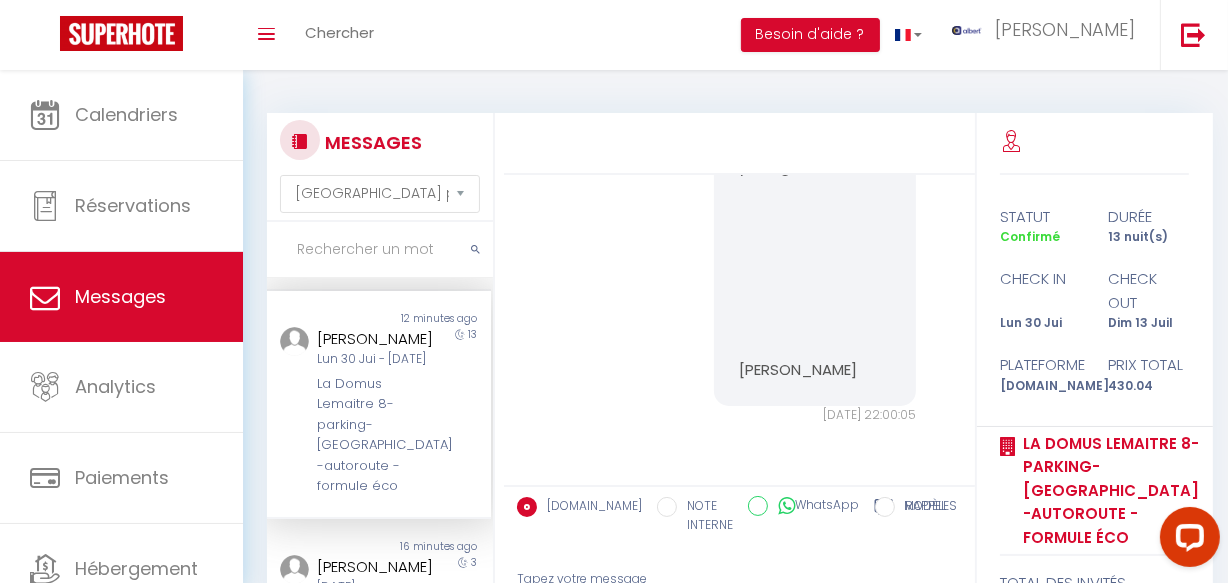 scroll, scrollTop: 7224, scrollLeft: 0, axis: vertical 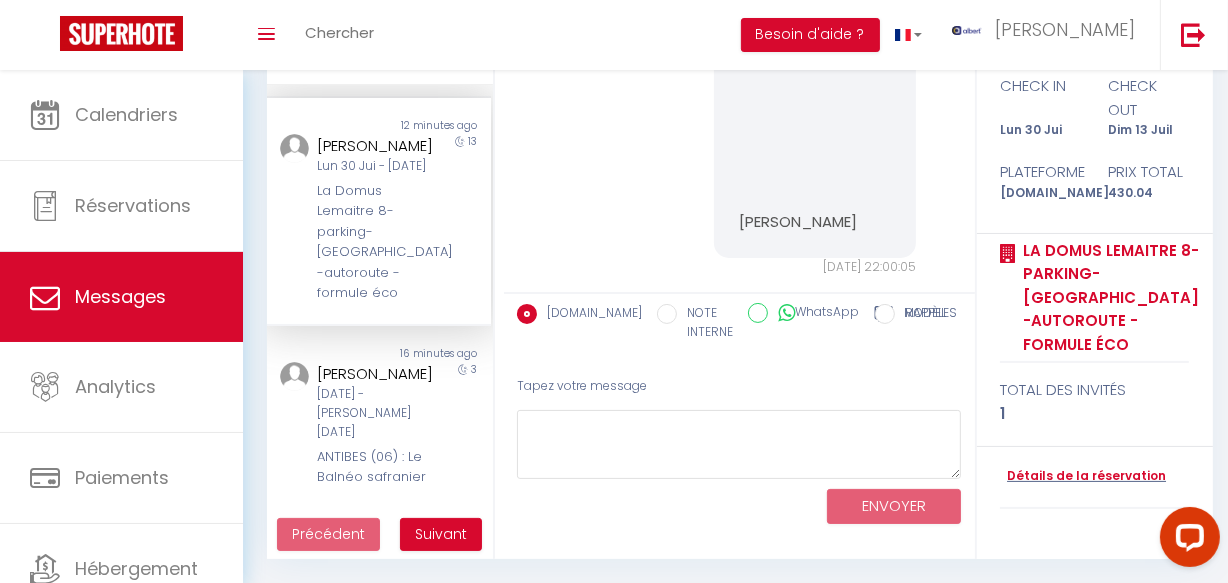 click on "Mer 16 [PERSON_NAME] 19 Juil" at bounding box center [375, 413] 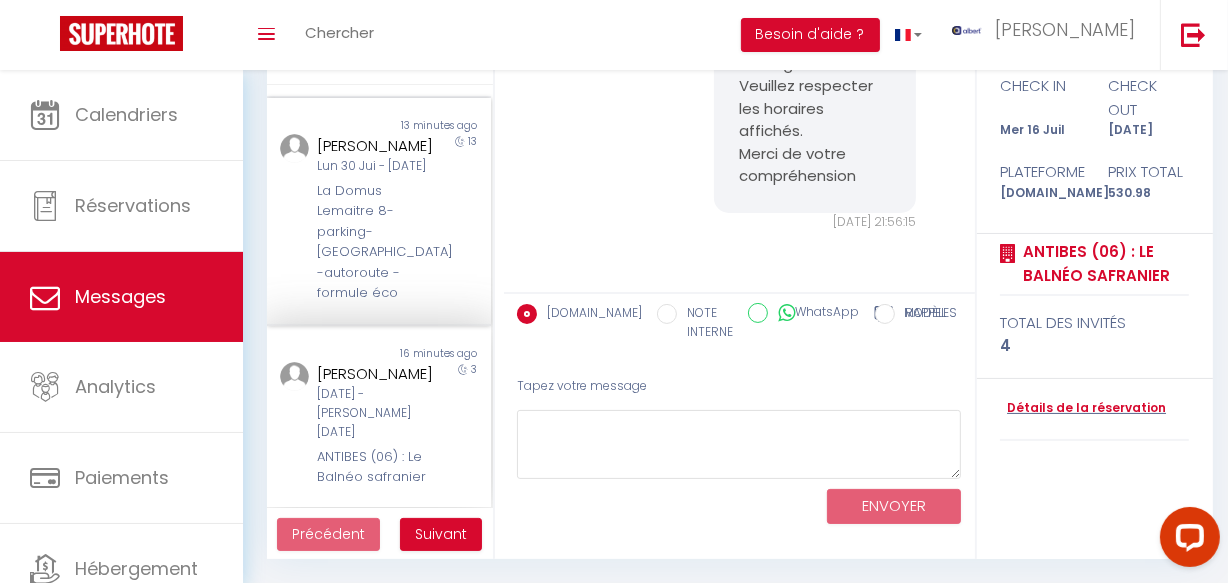 scroll, scrollTop: 2462, scrollLeft: 0, axis: vertical 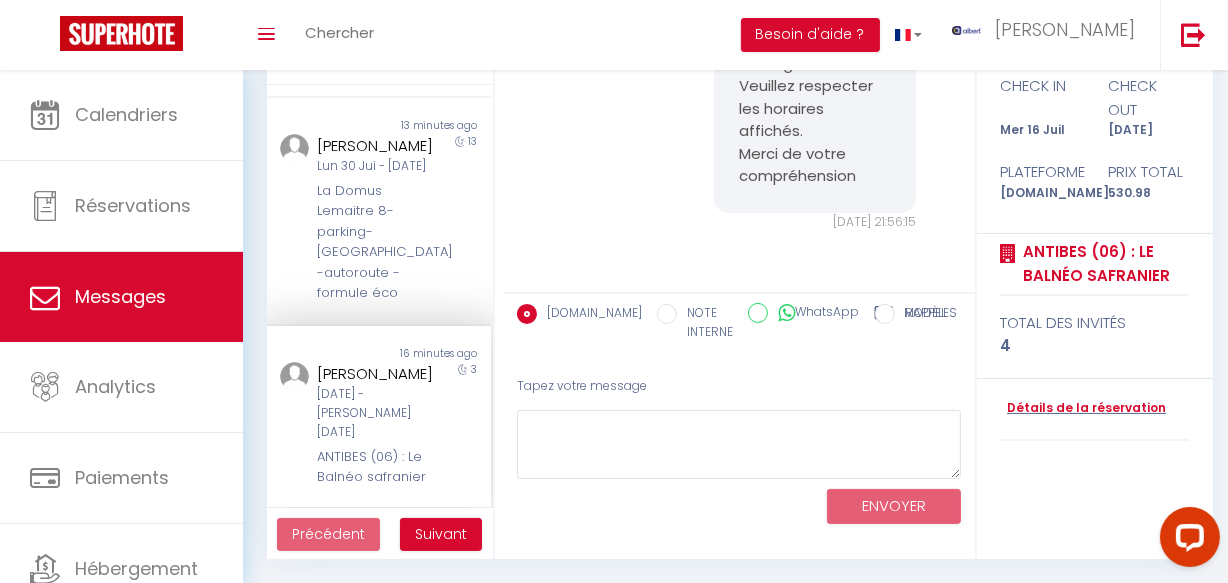 click on "Précédent     Suivant" at bounding box center [380, 534] 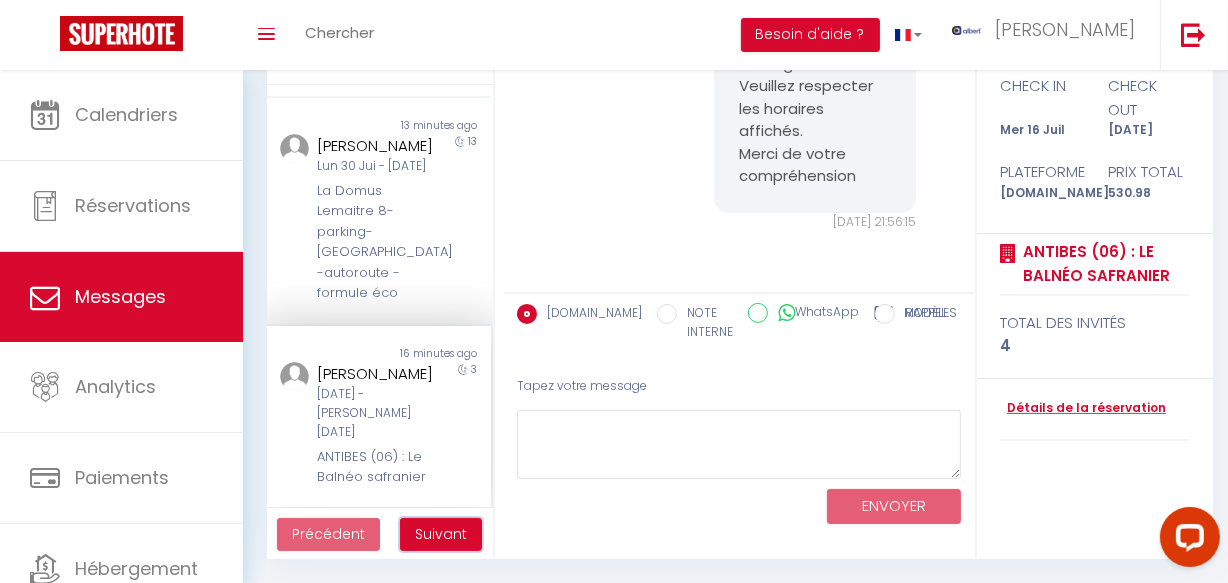 click on "Suivant" at bounding box center [441, 535] 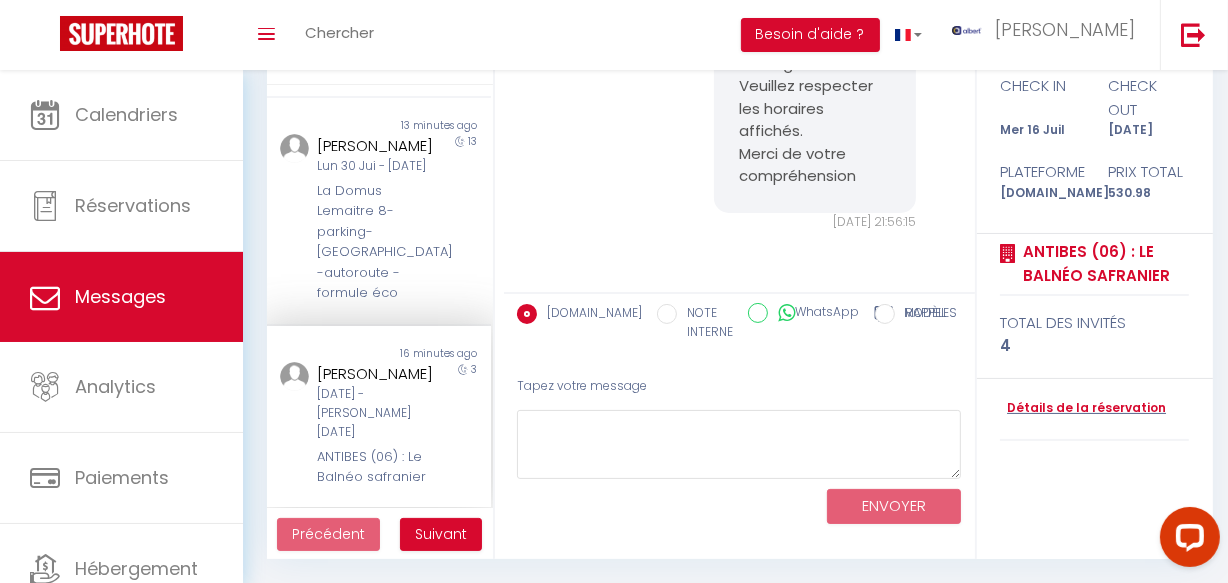 scroll, scrollTop: 70, scrollLeft: 0, axis: vertical 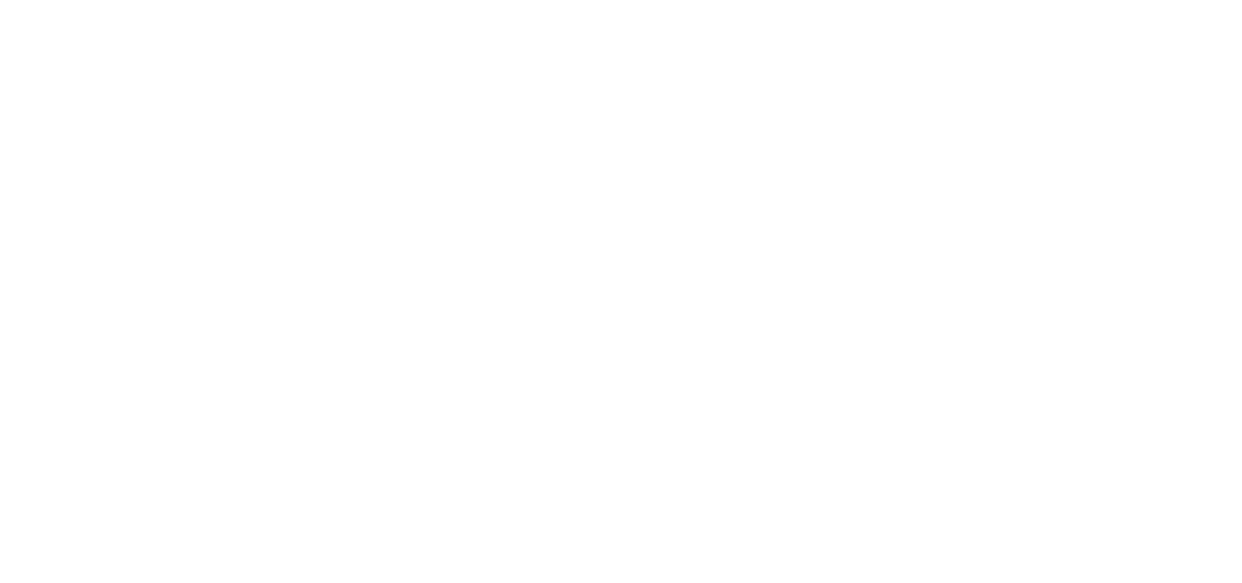 select on "message" 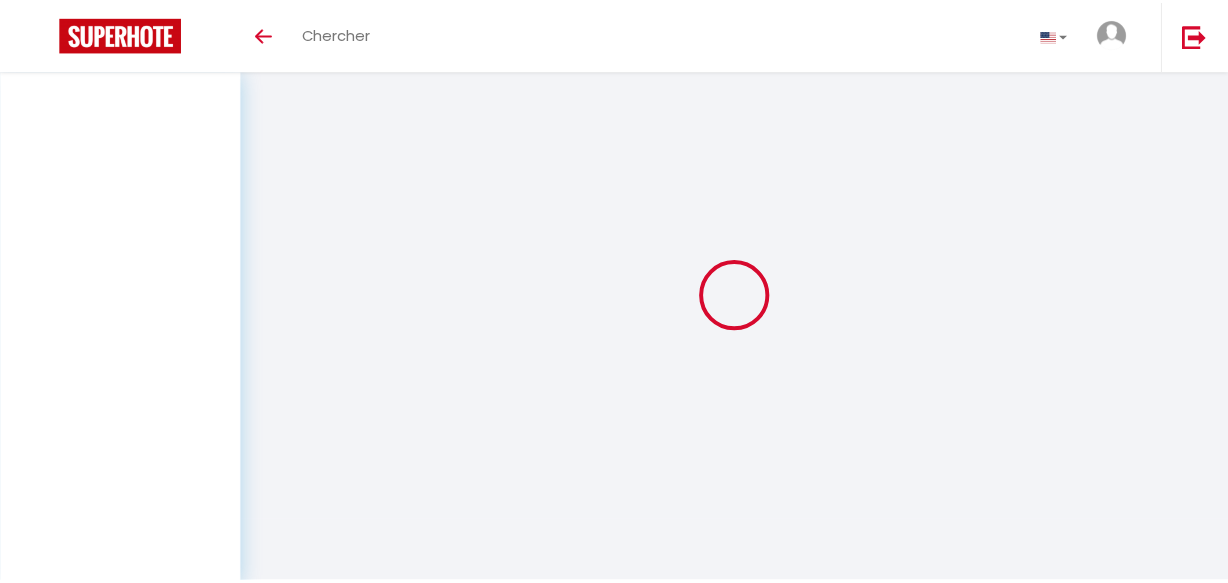scroll, scrollTop: 70, scrollLeft: 0, axis: vertical 